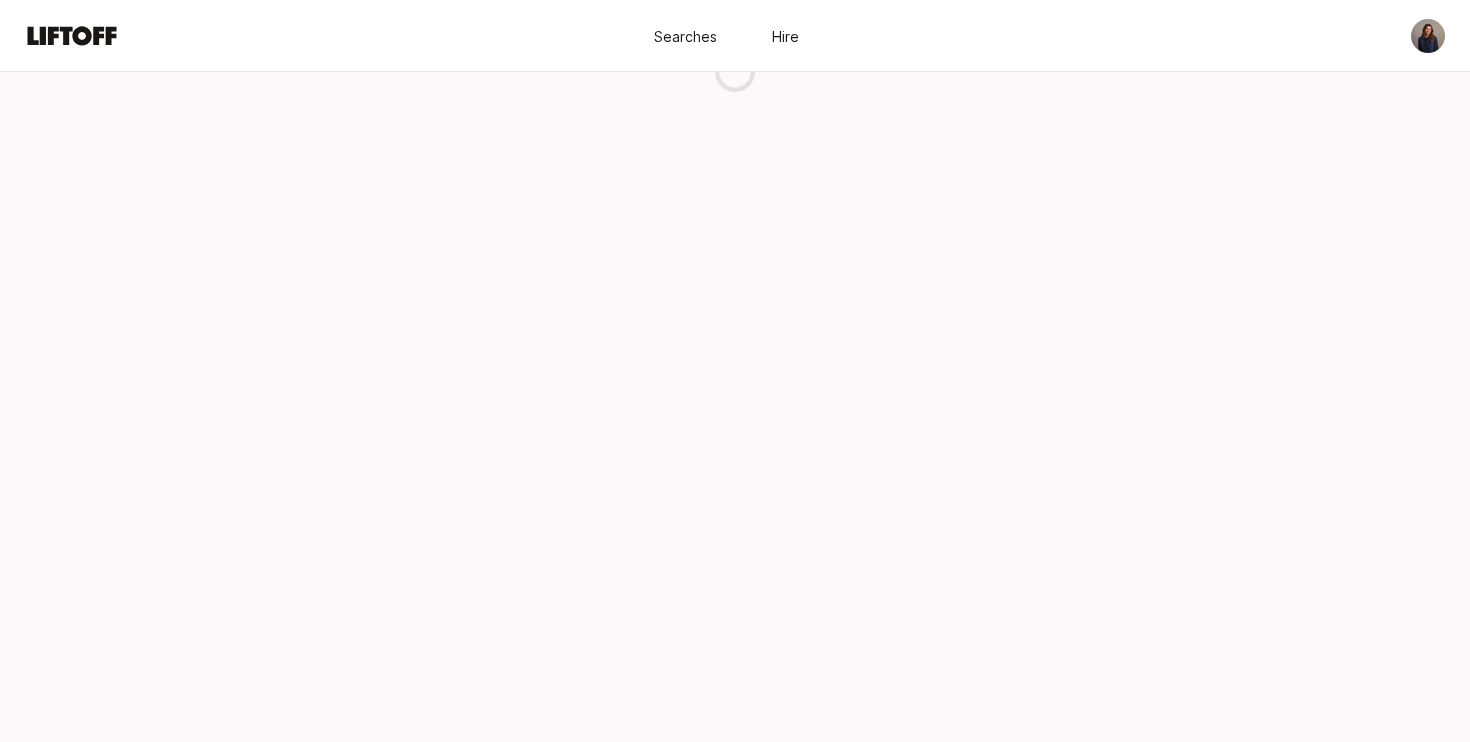 scroll, scrollTop: 0, scrollLeft: 0, axis: both 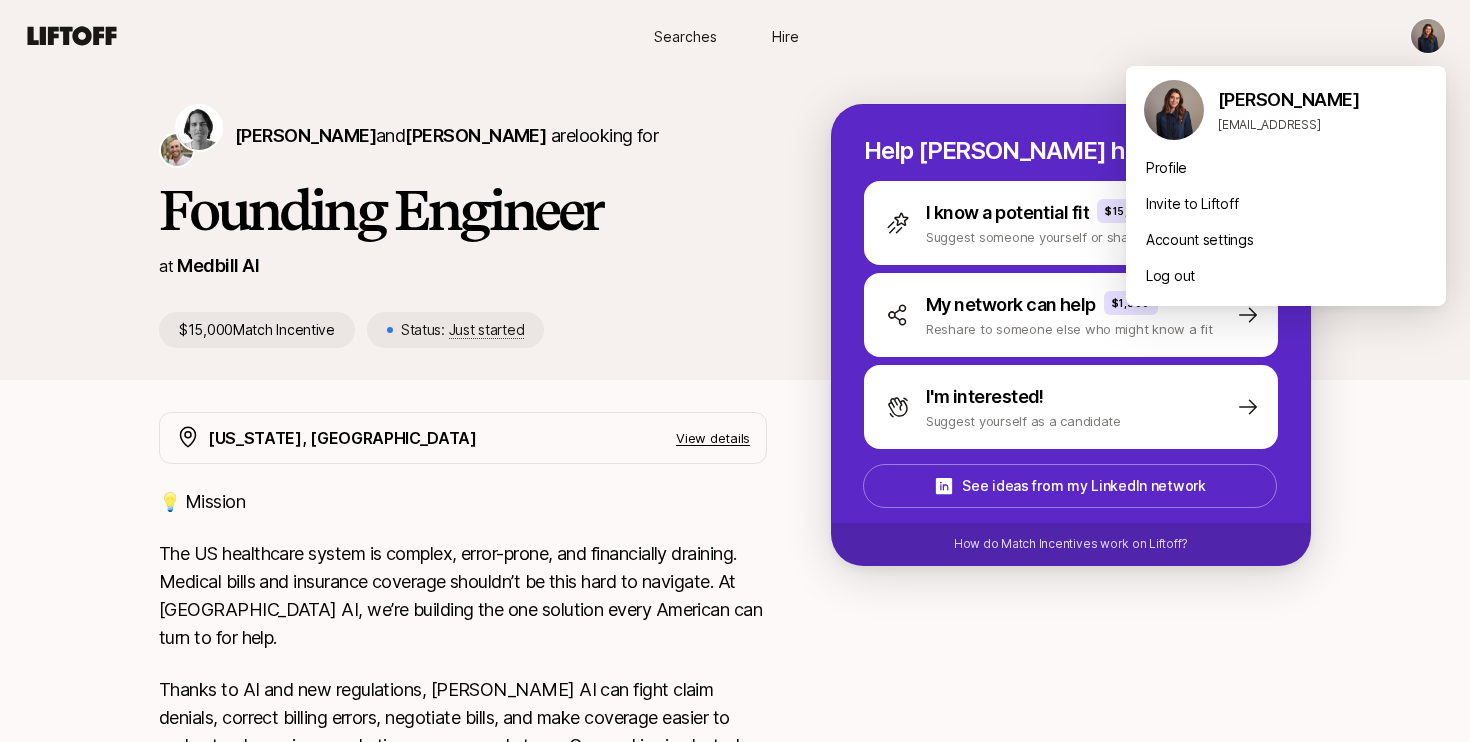 click on "Searches Hire Searches Hire [PERSON_NAME]  and  [PERSON_NAME]   are  looking for Founding Engineer at Medbill AI $15,000  Match Incentive   Status:   Just started Help [PERSON_NAME] hire I know a potential fit $15,000 Suggest someone yourself or share to them first My network can help $1,500 Reshare to someone else who might know a fit I'm interested! Suggest yourself as a candidate See ideas from my LinkedIn network How do Match Incentives work on Liftoff? [US_STATE], [GEOGRAPHIC_DATA] View details 💡 Mission
The US healthcare system is complex, error-prone, and financially draining. Medical bills and insurance coverage shouldn’t be this hard to navigate. At [GEOGRAPHIC_DATA] AI, we’re building the one solution every American can turn to for help.
🔎 About the Role
We’re seeking multiple founding engineers, either product, full-stack and backend, to join us in building the first AI-powered service to help people save time and money on health insurance, bills and benefits. Full job description Help [PERSON_NAME] hire $15,000" at bounding box center [735, 371] 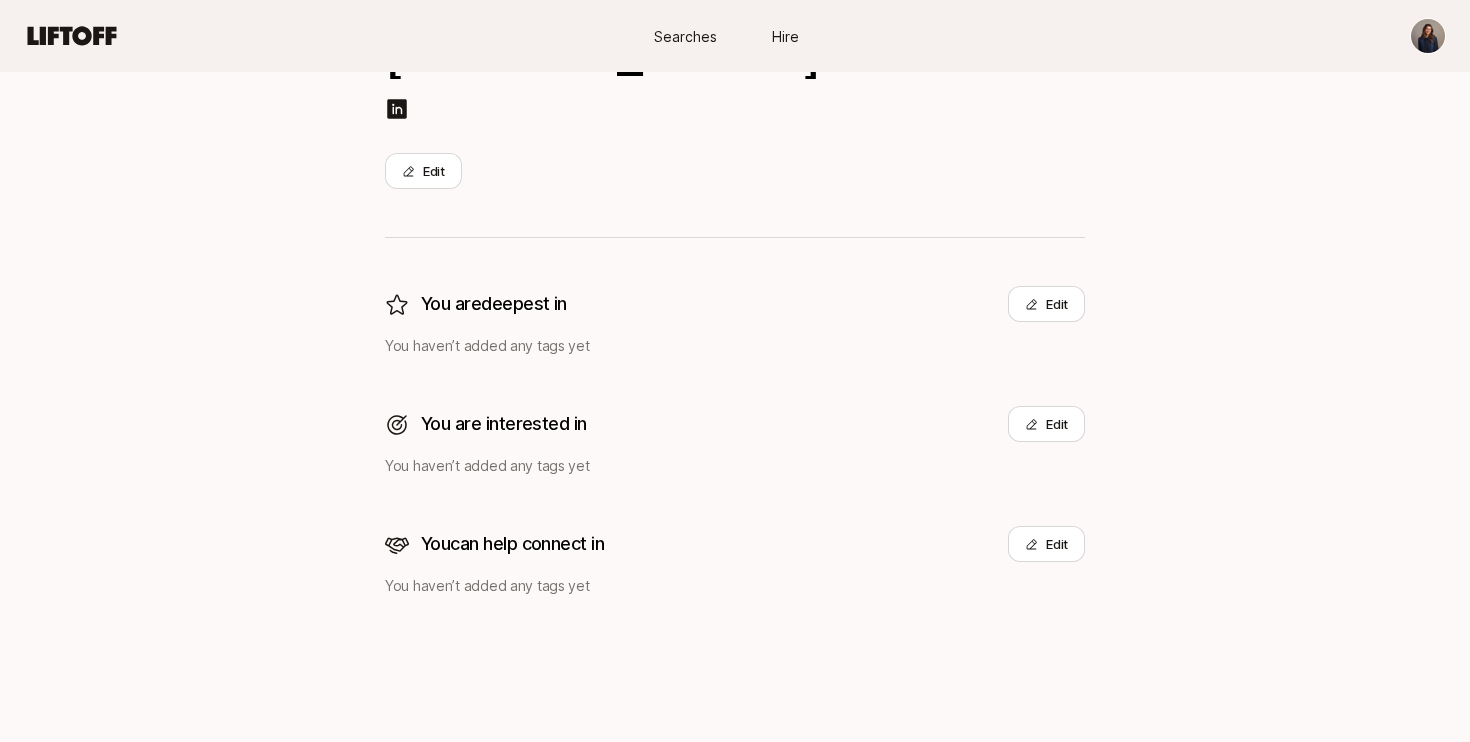 scroll, scrollTop: 0, scrollLeft: 0, axis: both 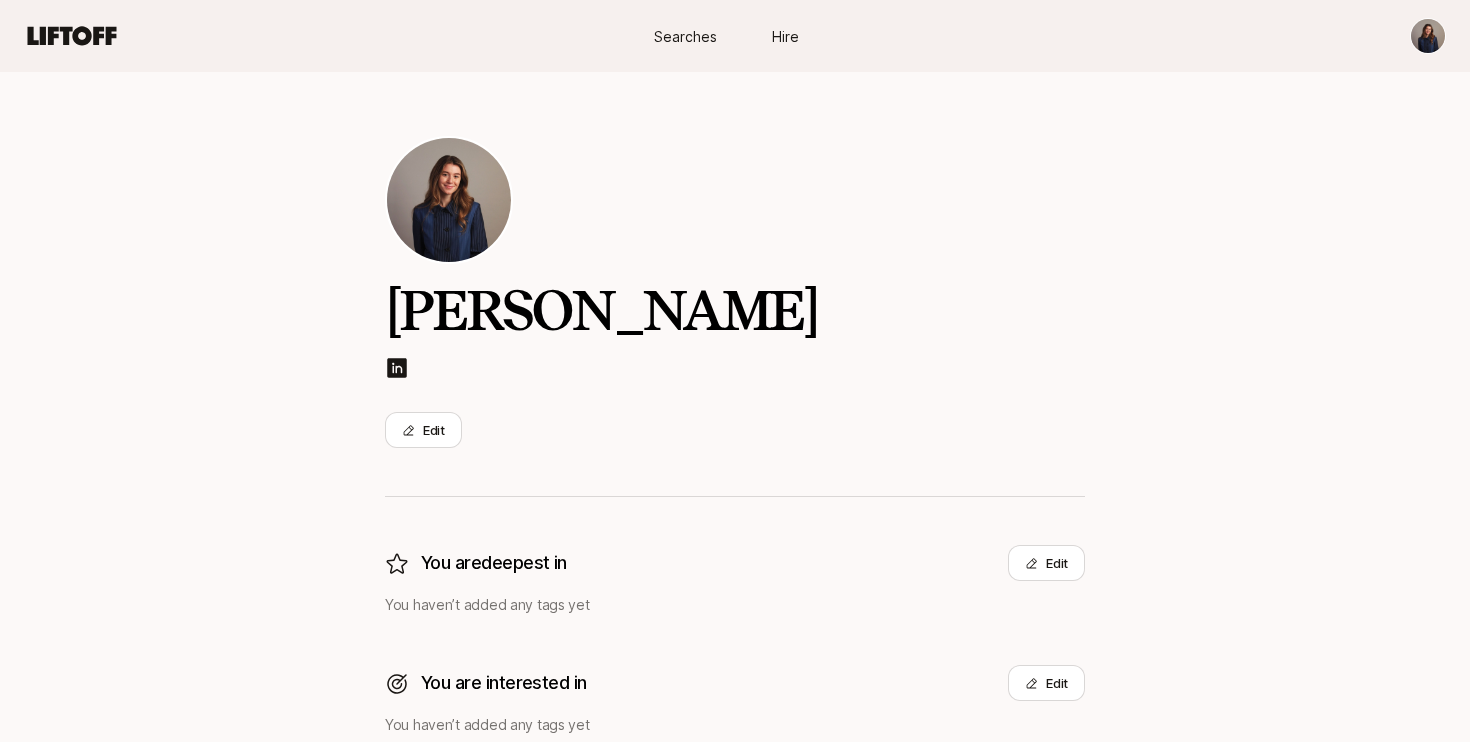 click on "Searches Hire" at bounding box center (735, 36) 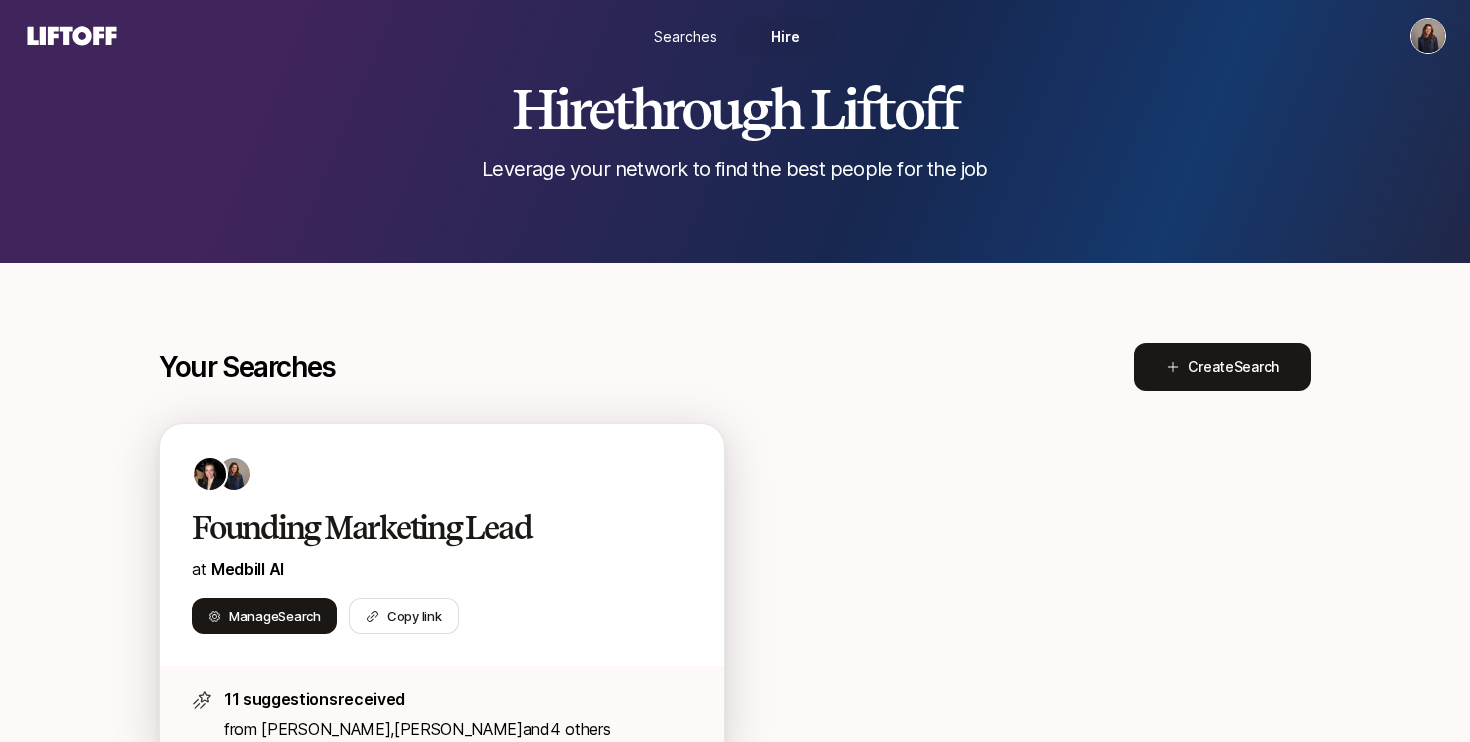 scroll, scrollTop: 0, scrollLeft: 0, axis: both 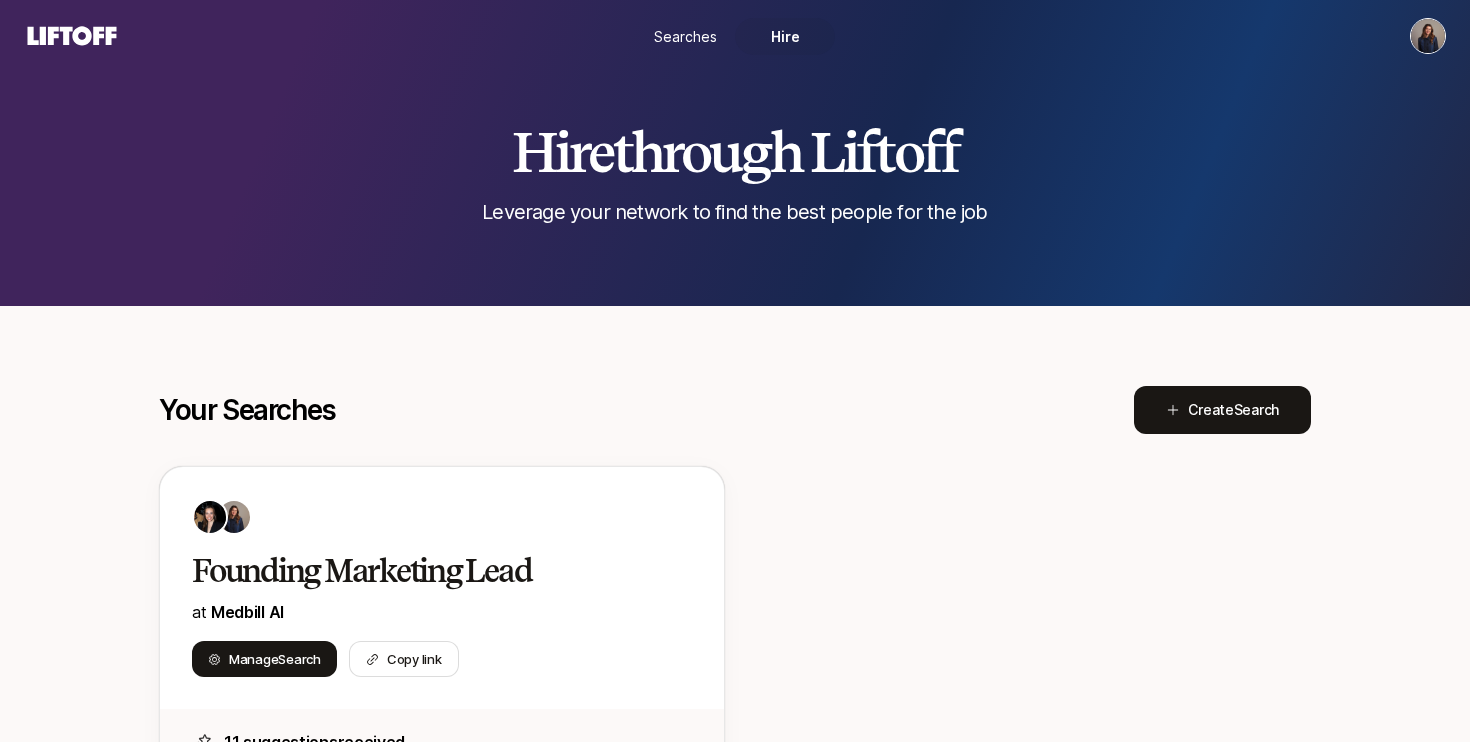 click on "Searches" at bounding box center (685, 36) 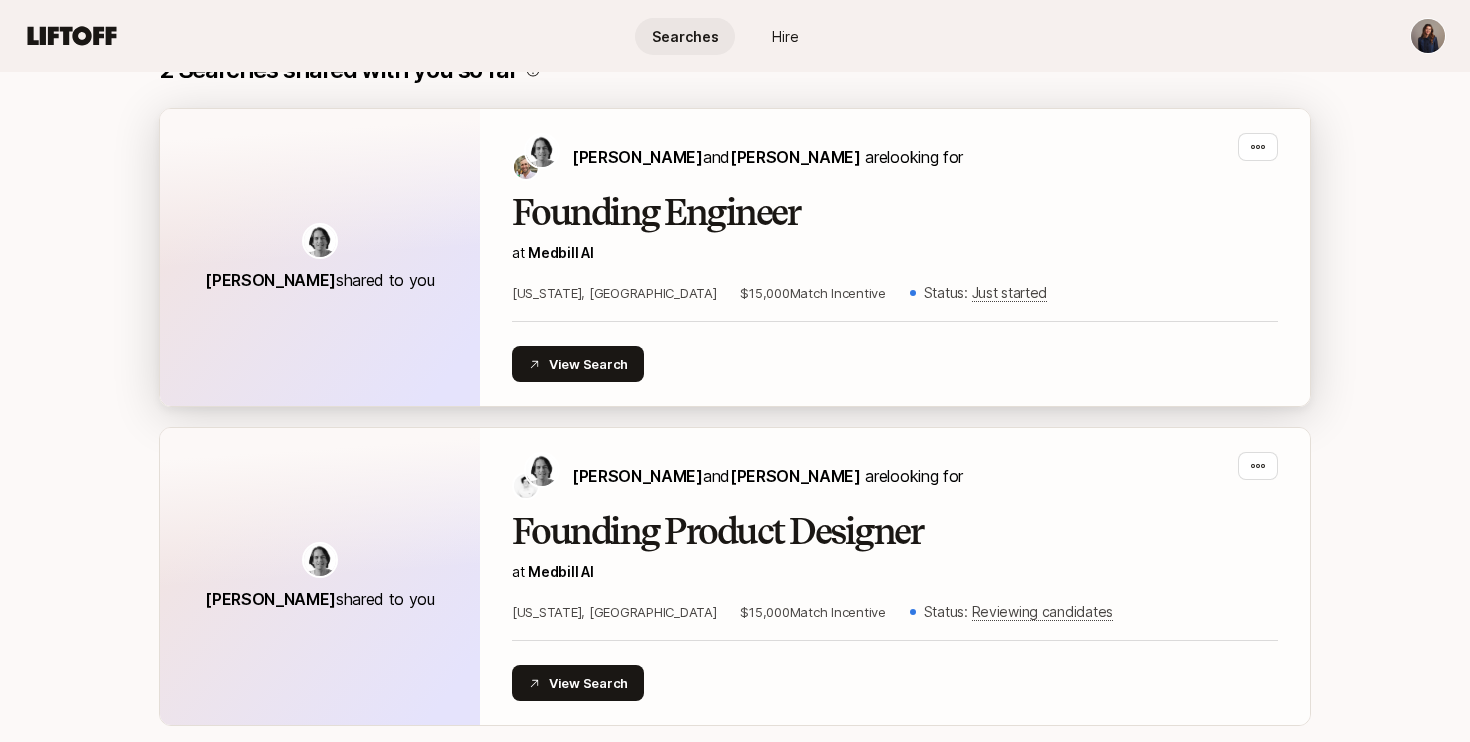 scroll, scrollTop: 364, scrollLeft: 0, axis: vertical 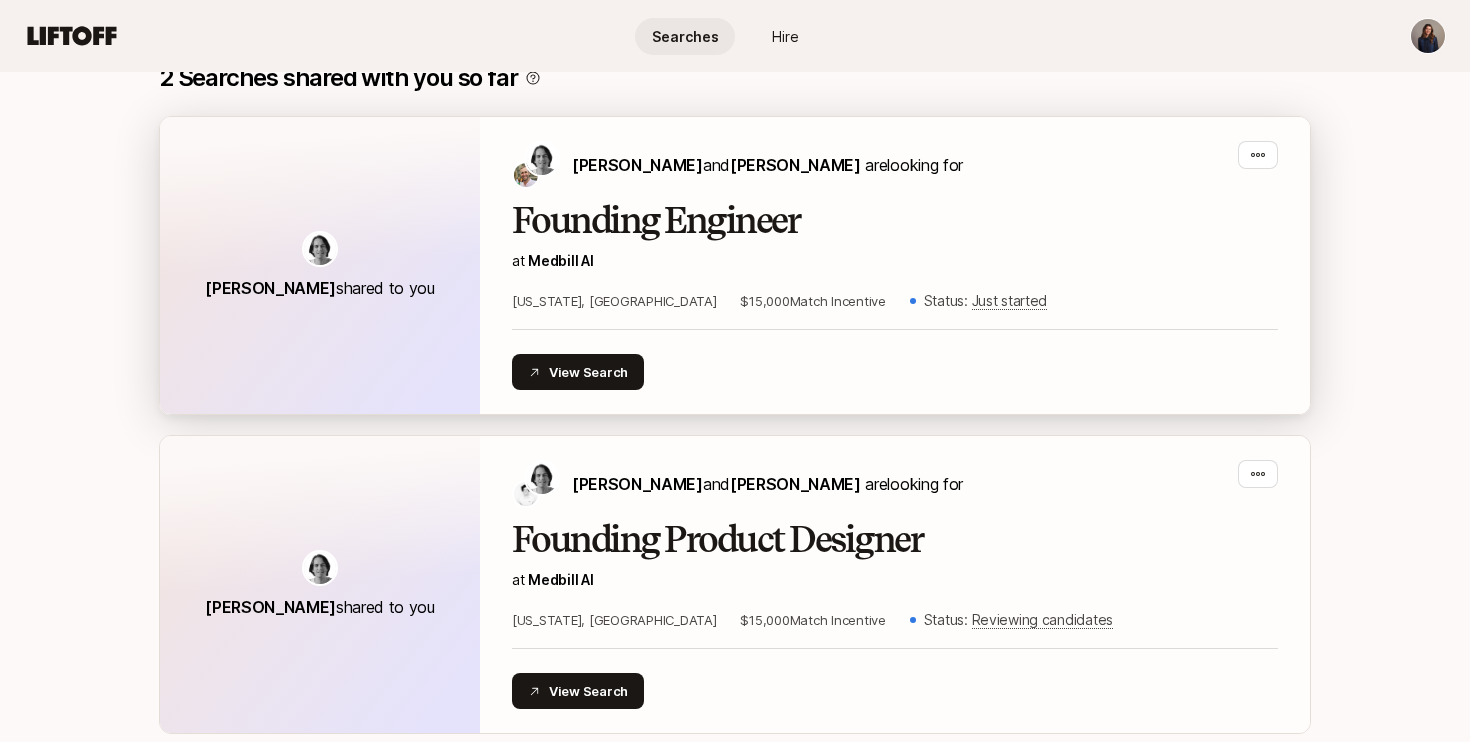 click on "Founding Engineer" at bounding box center [895, 221] 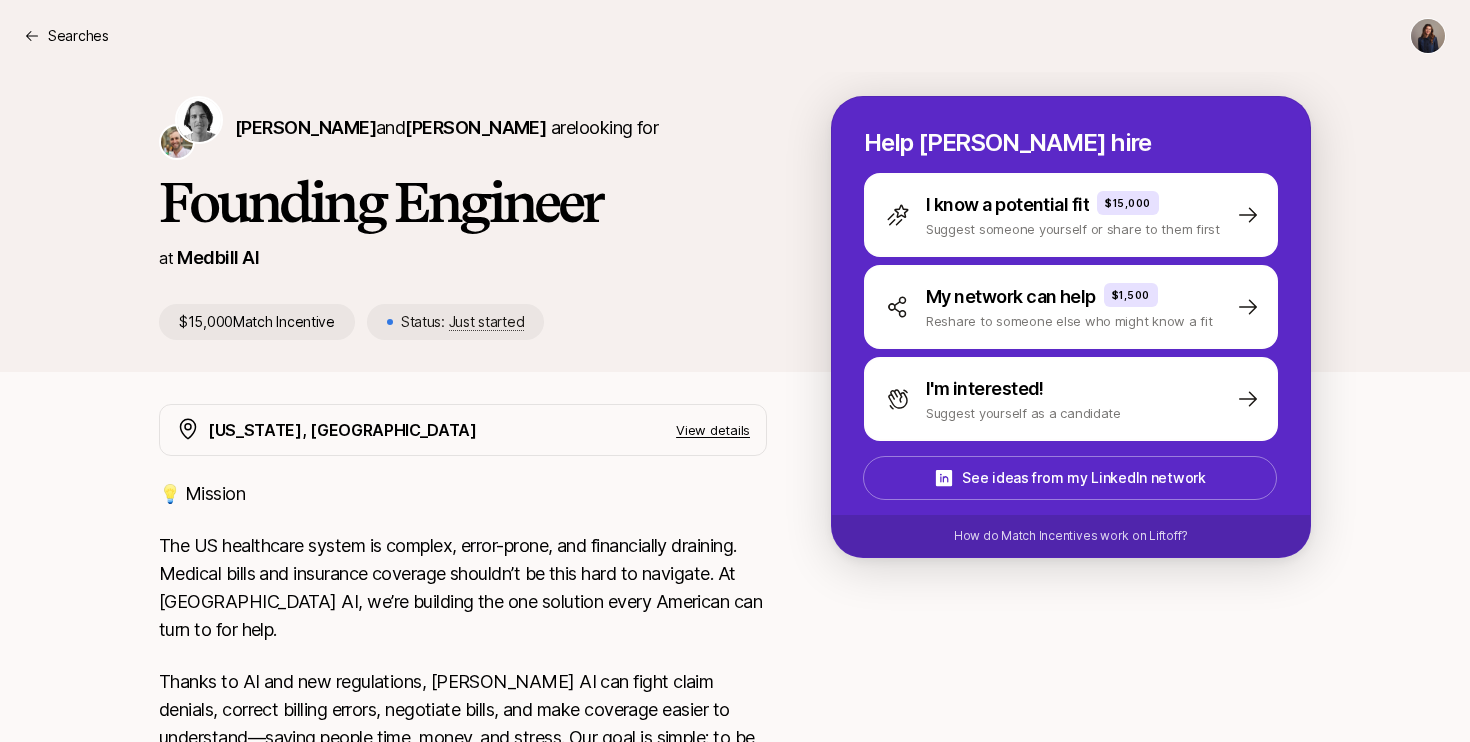 scroll, scrollTop: 0, scrollLeft: 0, axis: both 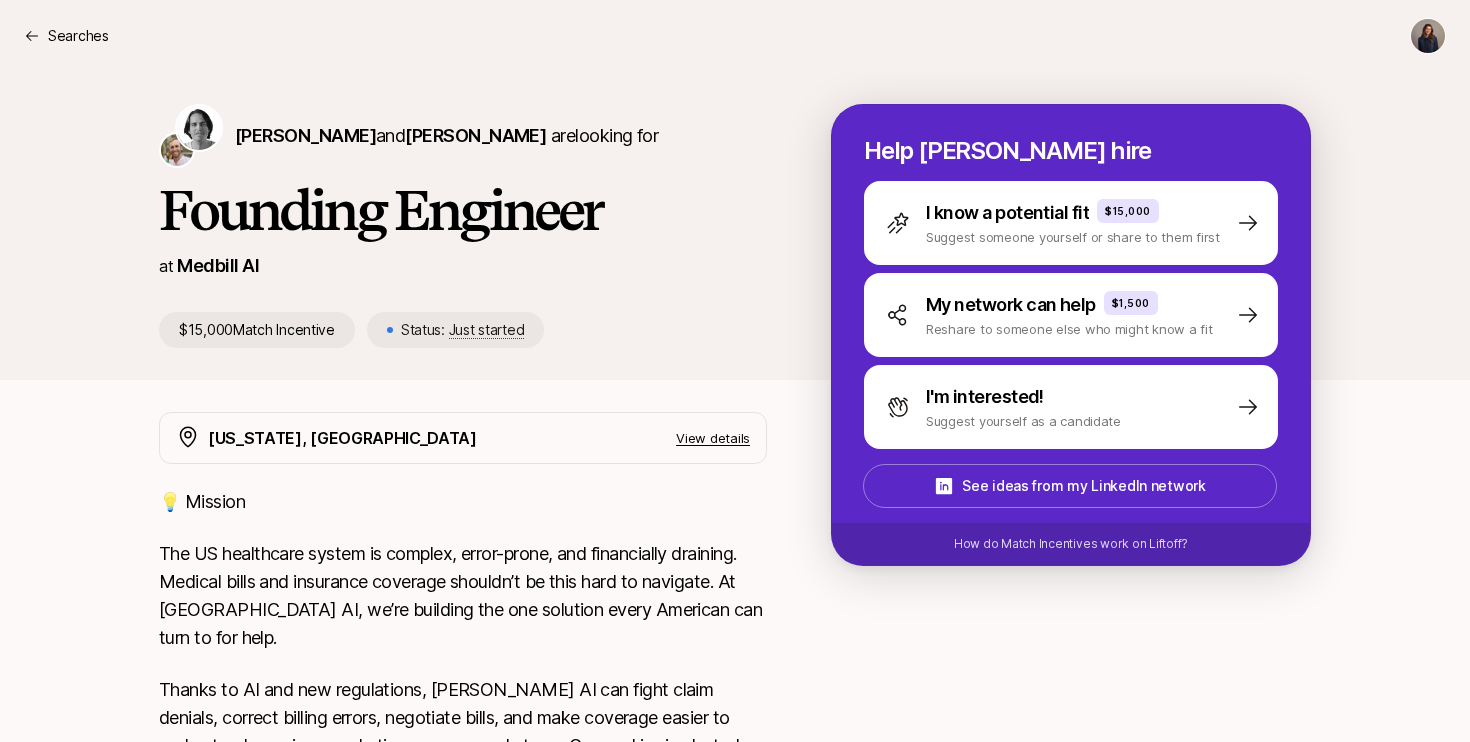 click on "$15,000  Match Incentive   Status:   Just started" at bounding box center (463, 330) 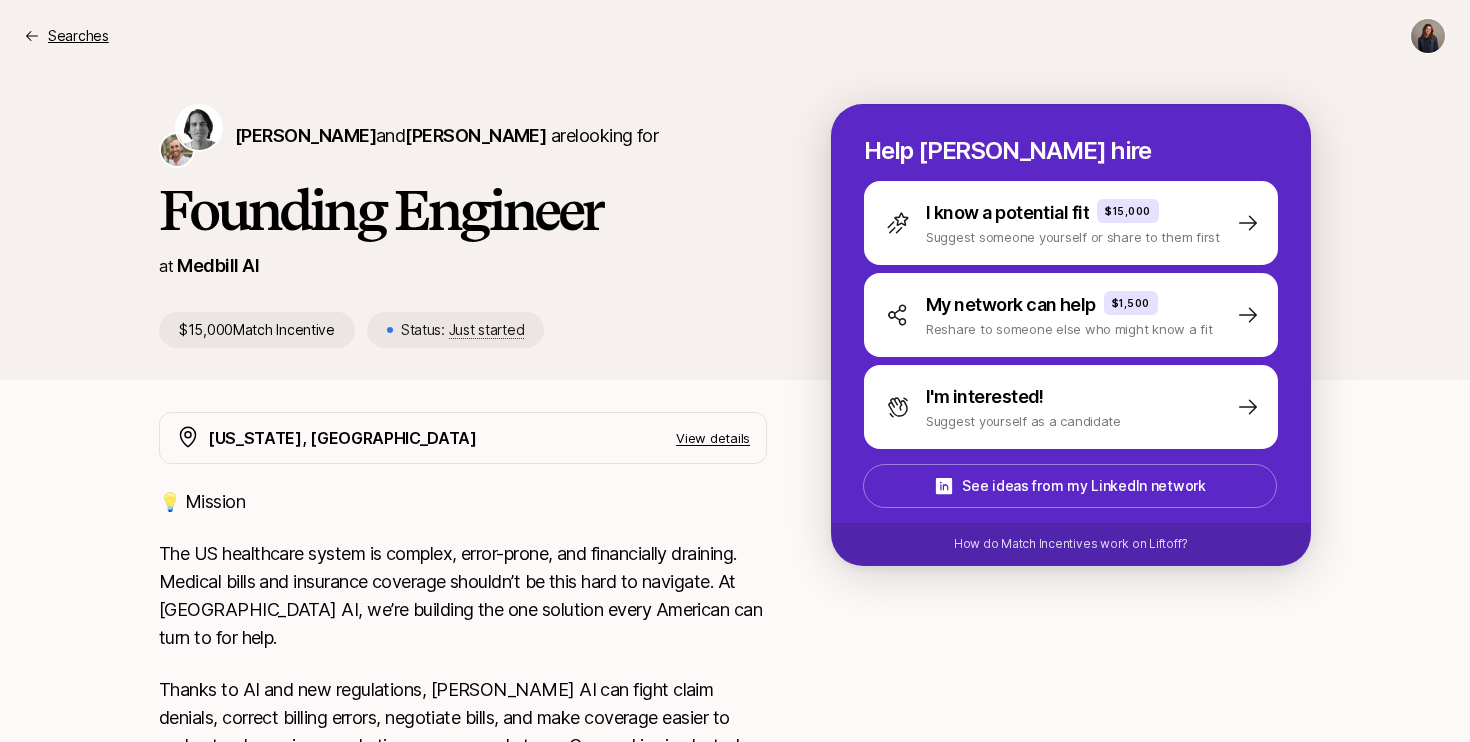 click on "Searches" at bounding box center (78, 36) 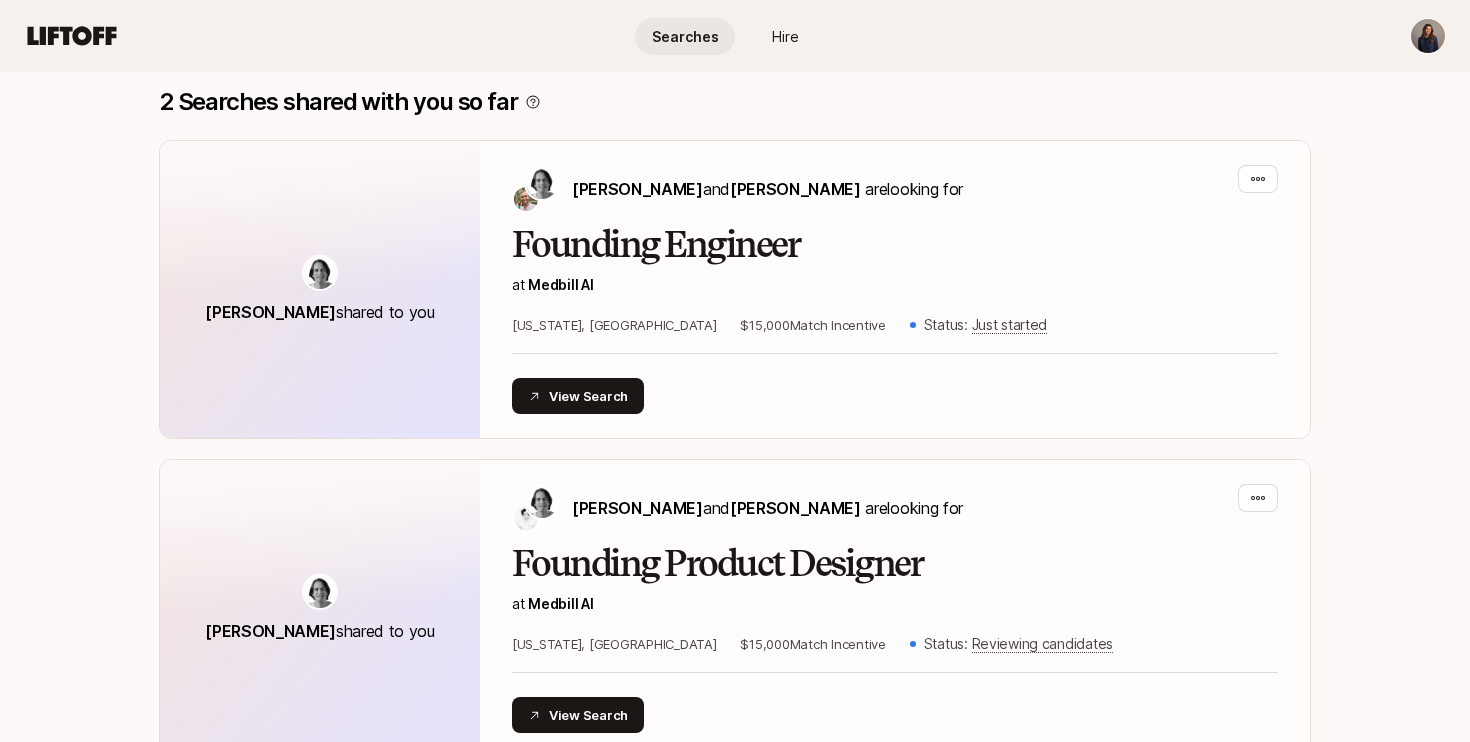 scroll, scrollTop: 458, scrollLeft: 0, axis: vertical 